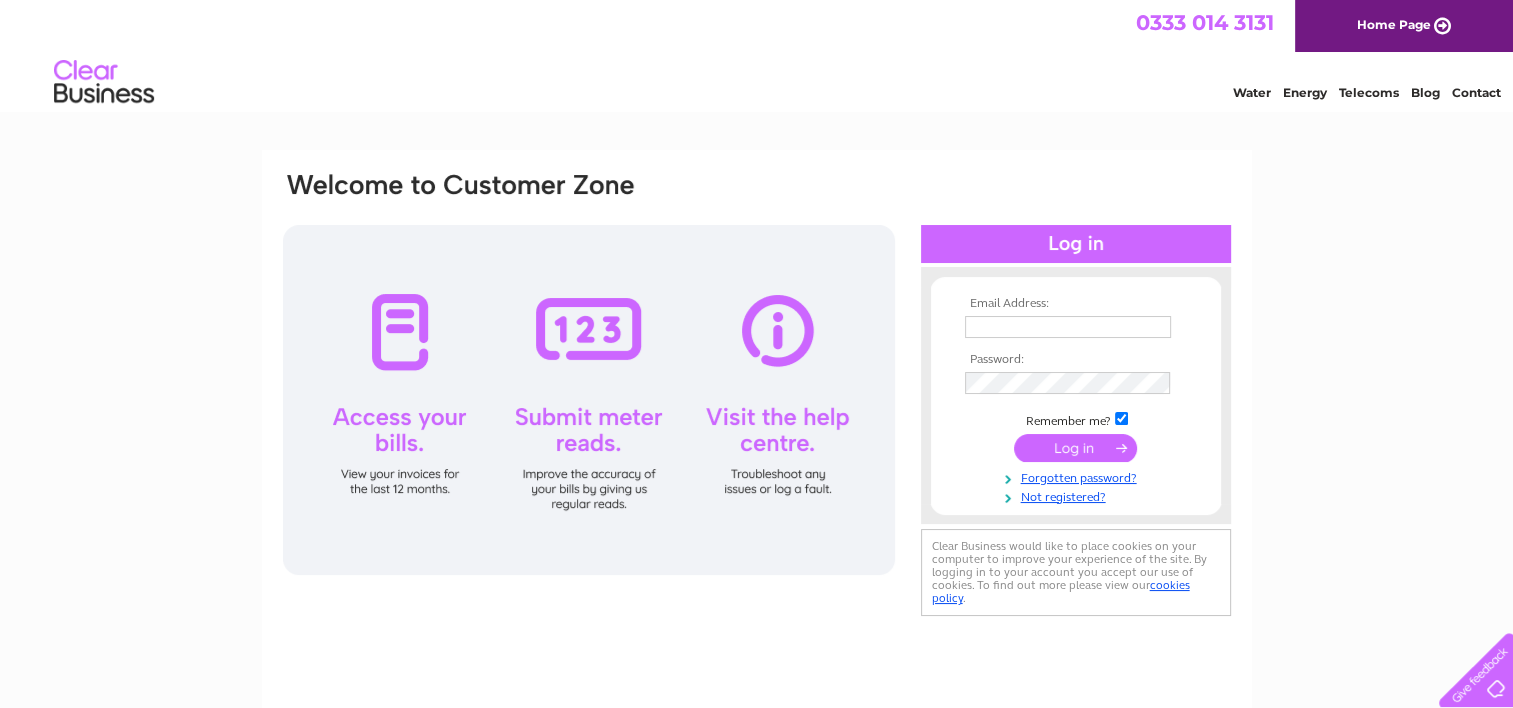 scroll, scrollTop: 0, scrollLeft: 0, axis: both 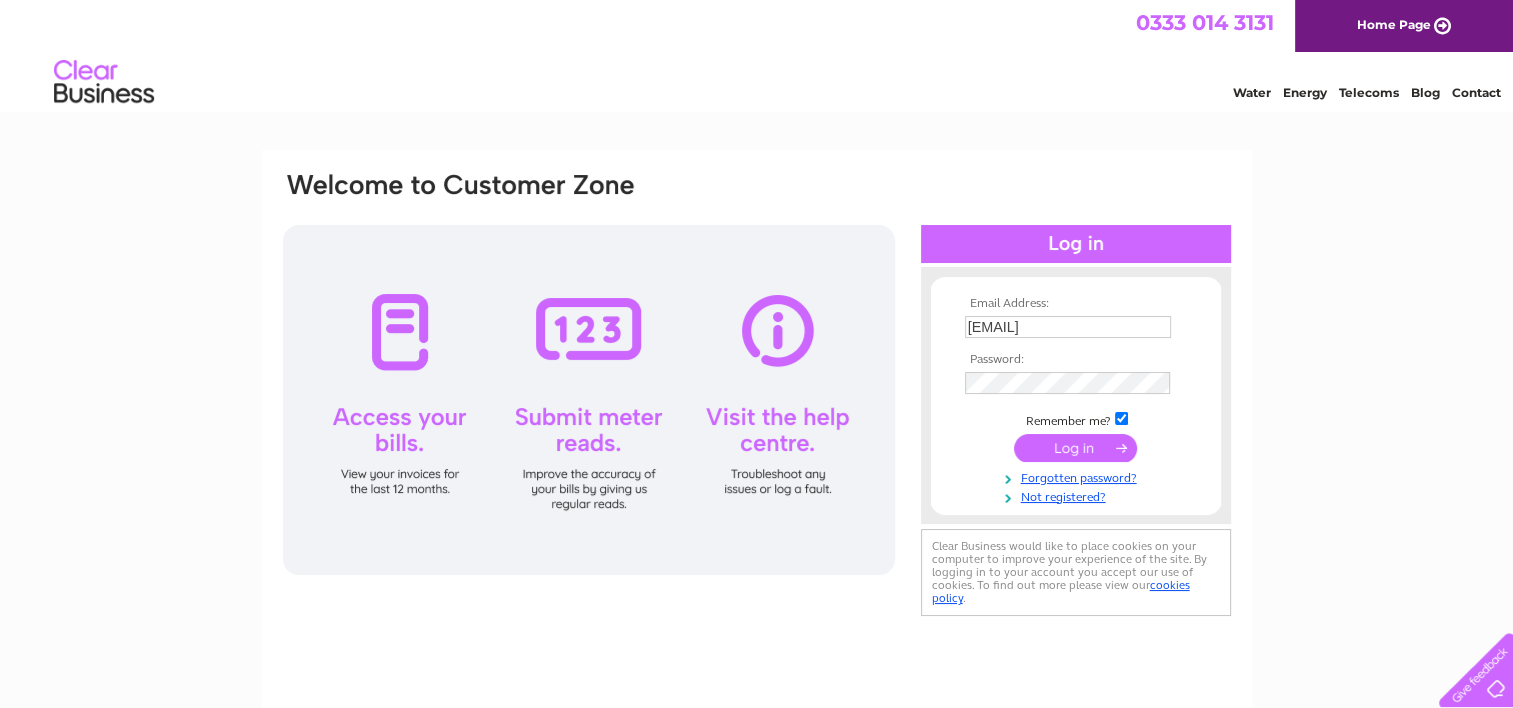 click at bounding box center (1075, 448) 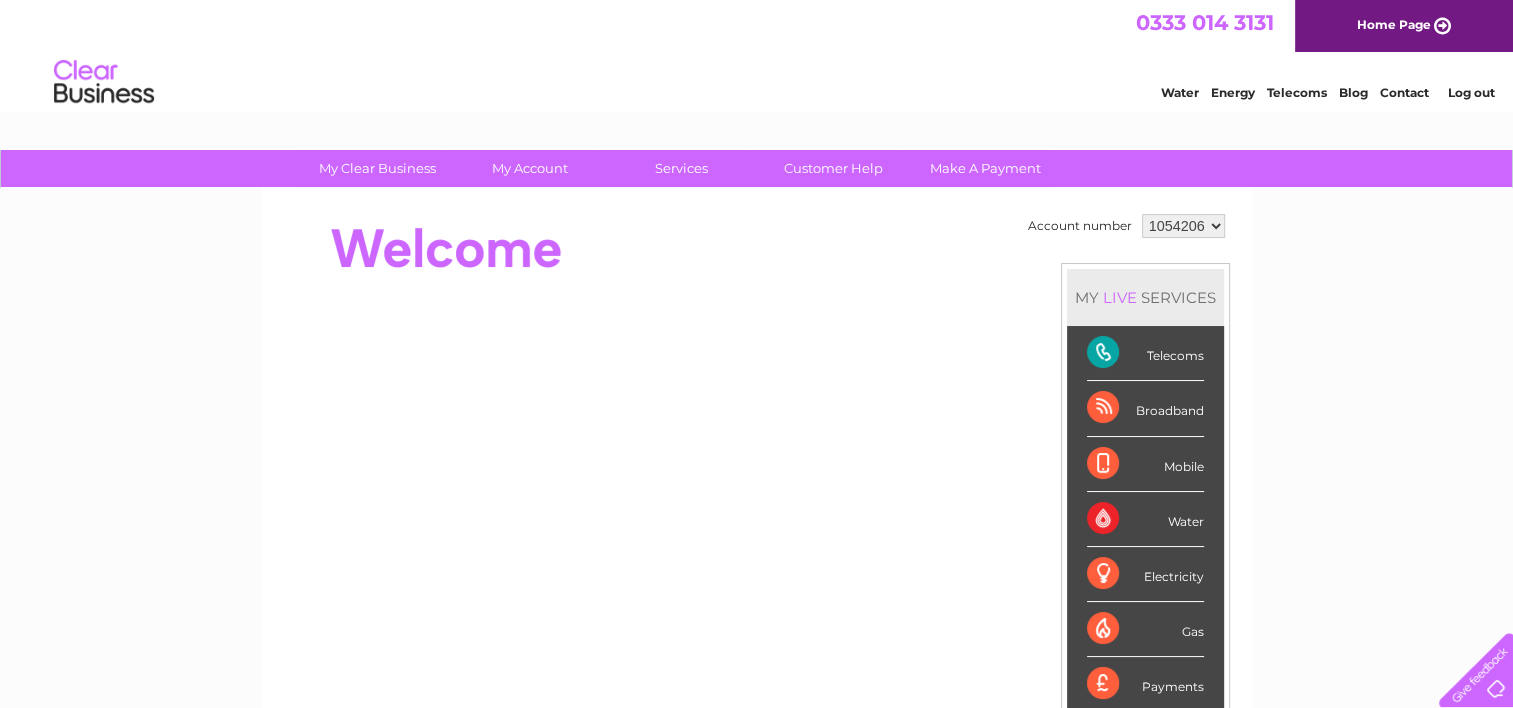 scroll, scrollTop: 0, scrollLeft: 0, axis: both 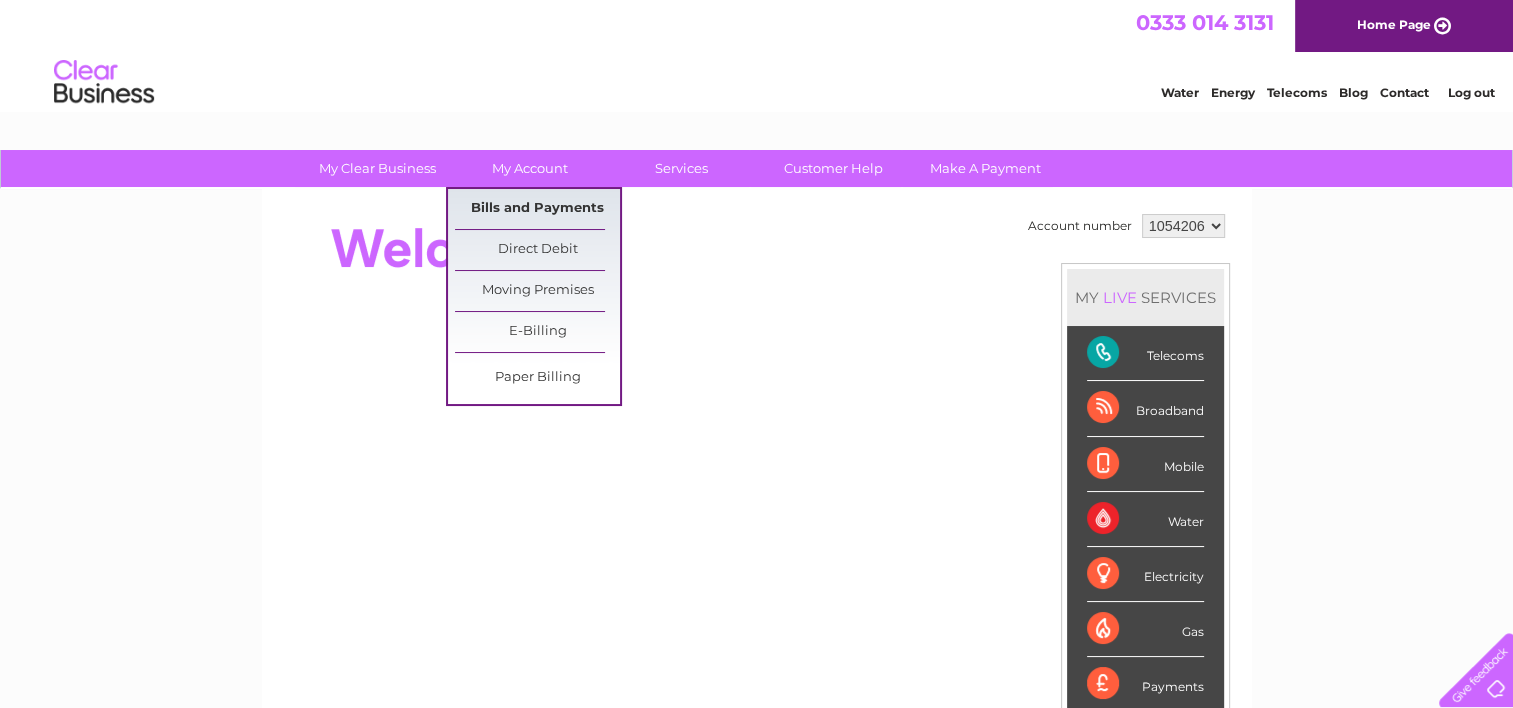 click on "Bills and Payments" at bounding box center [537, 209] 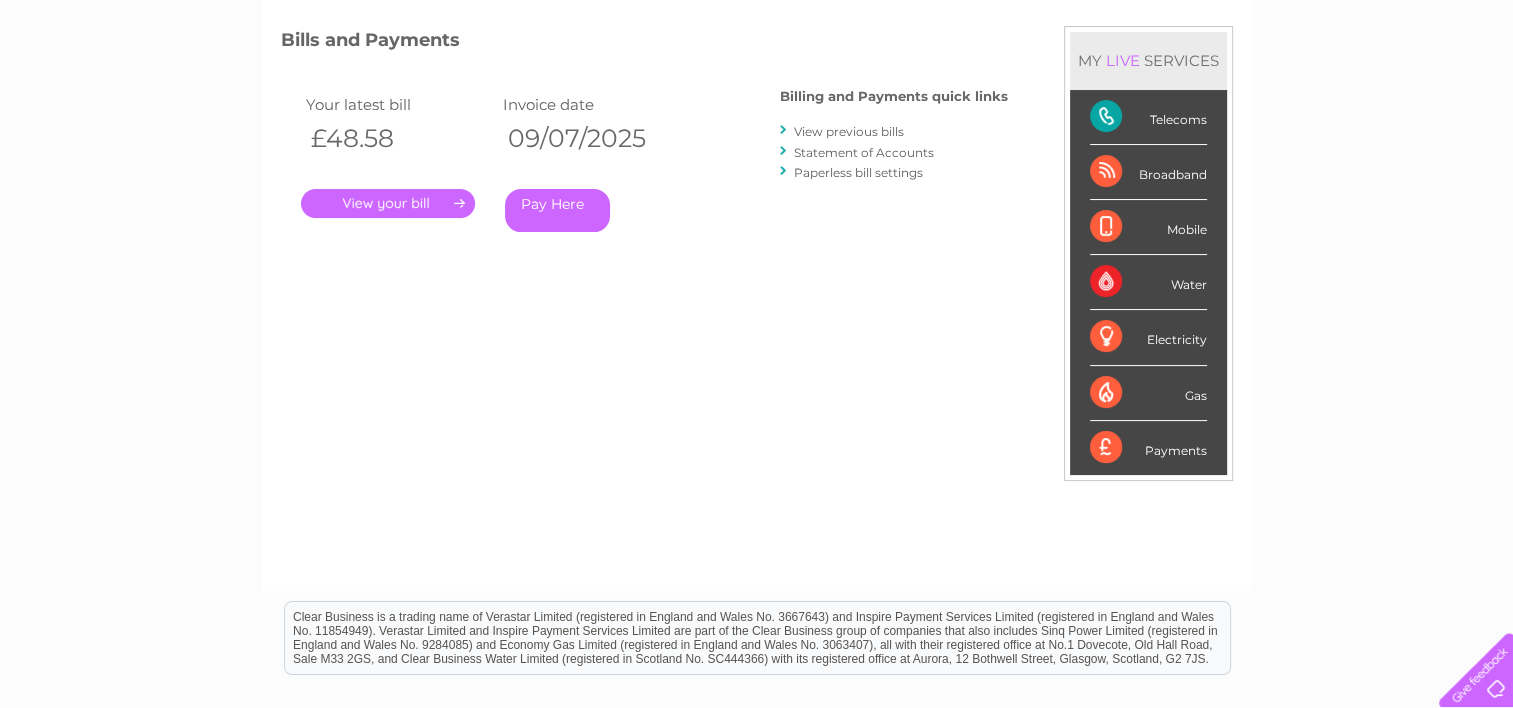 scroll, scrollTop: 0, scrollLeft: 0, axis: both 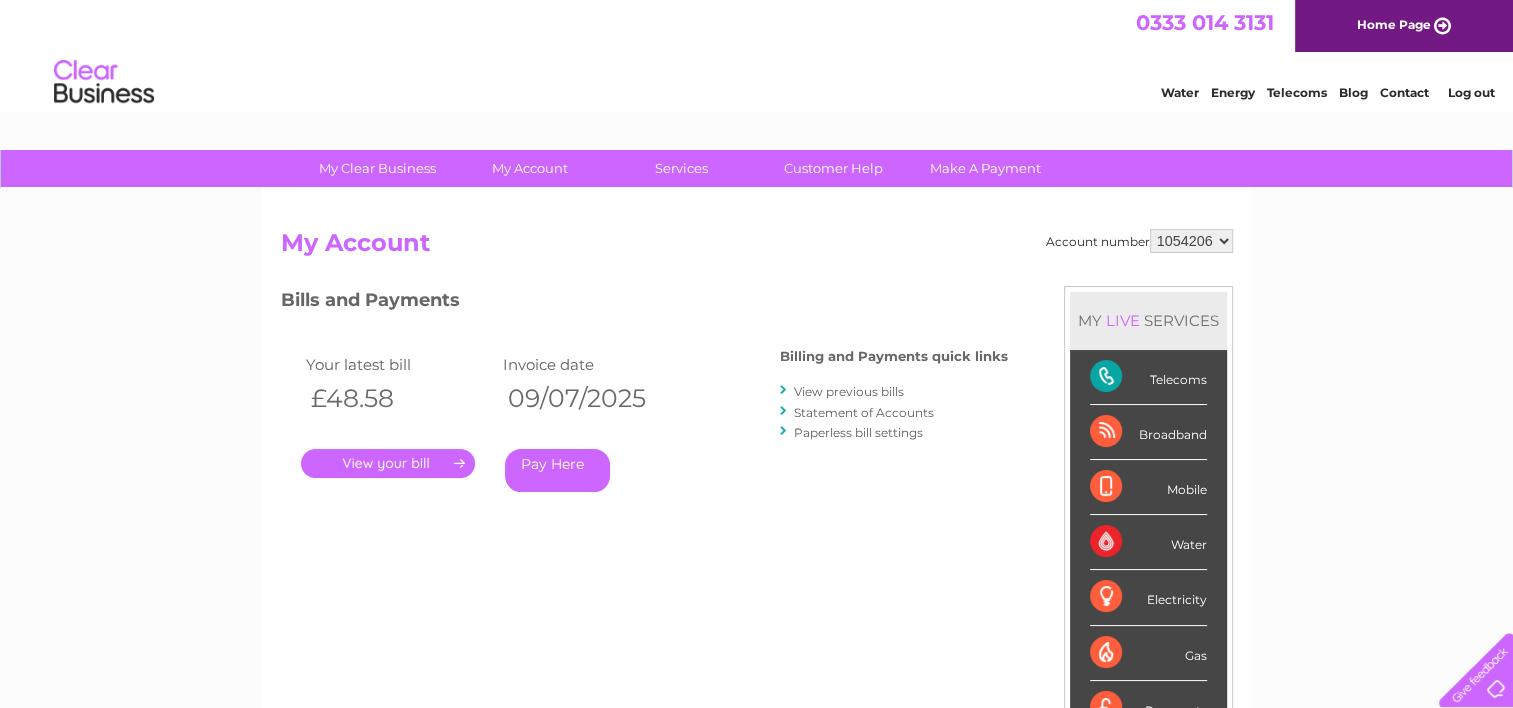 click on "." at bounding box center [388, 463] 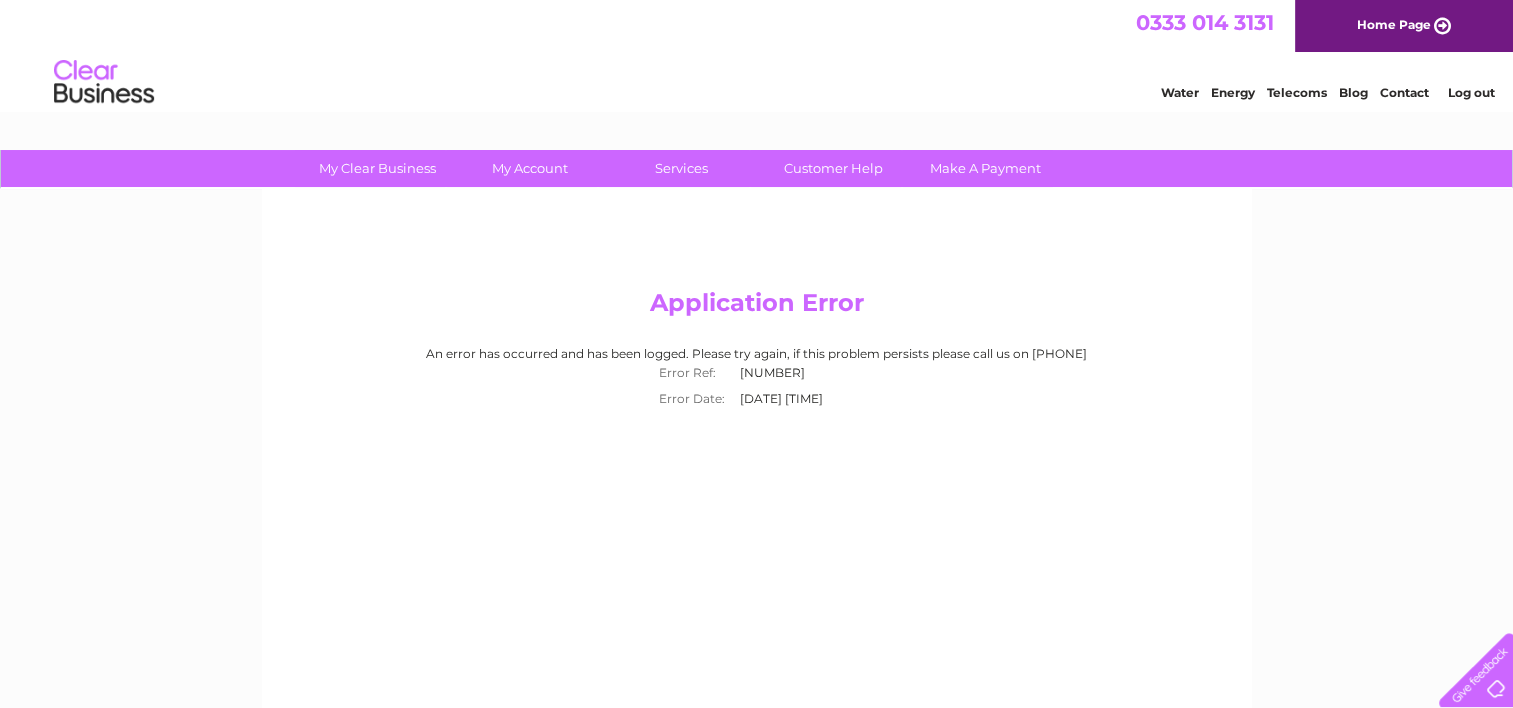 scroll, scrollTop: 0, scrollLeft: 0, axis: both 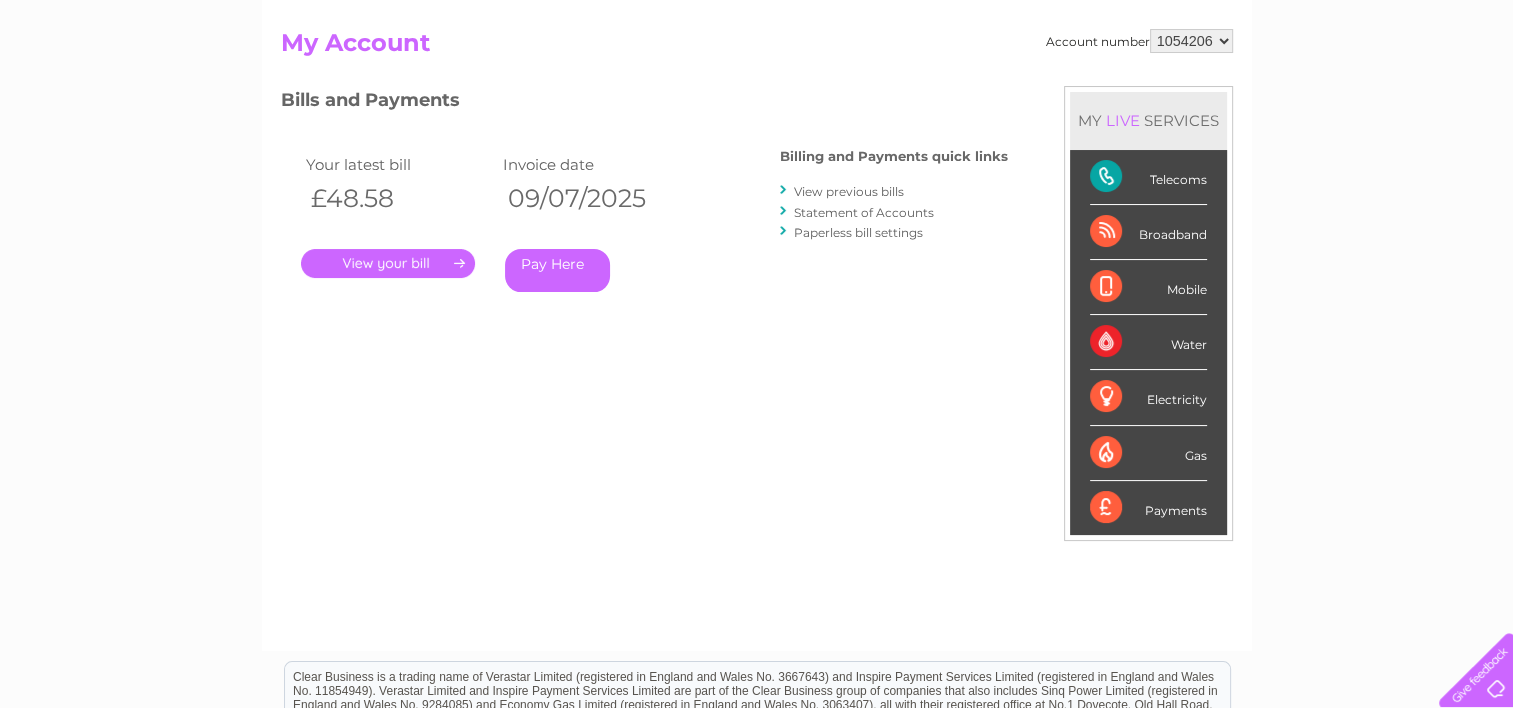 click on "View previous bills" at bounding box center (849, 191) 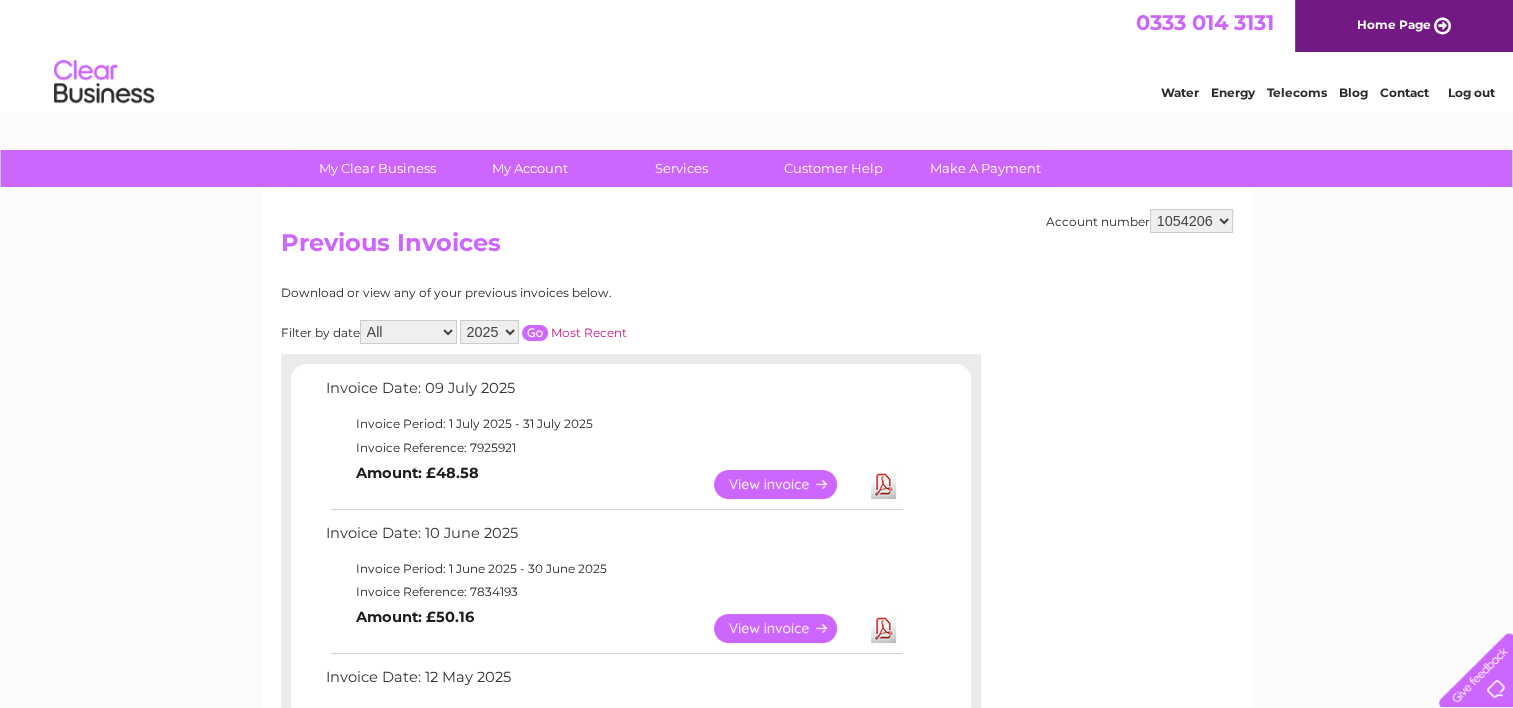 scroll, scrollTop: 0, scrollLeft: 0, axis: both 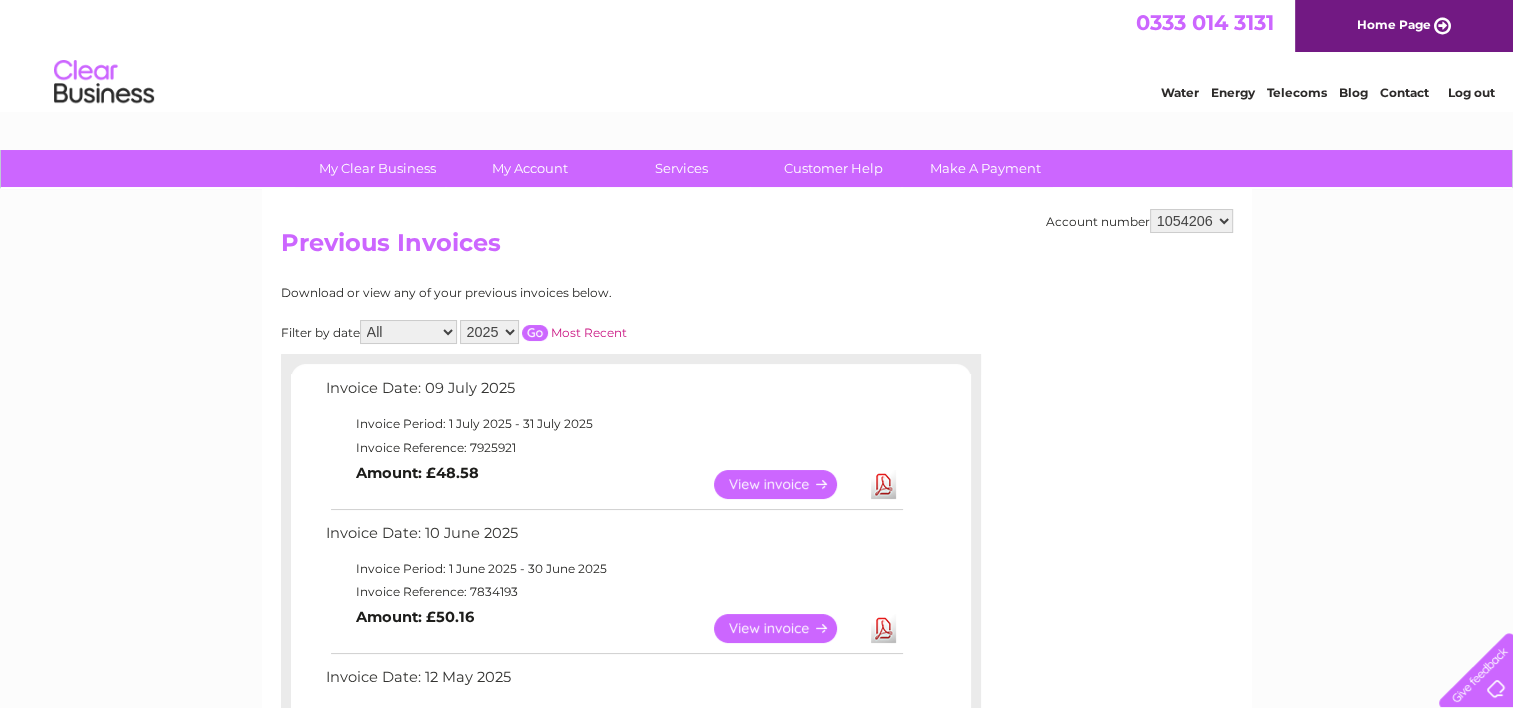 click on "View" at bounding box center [787, 484] 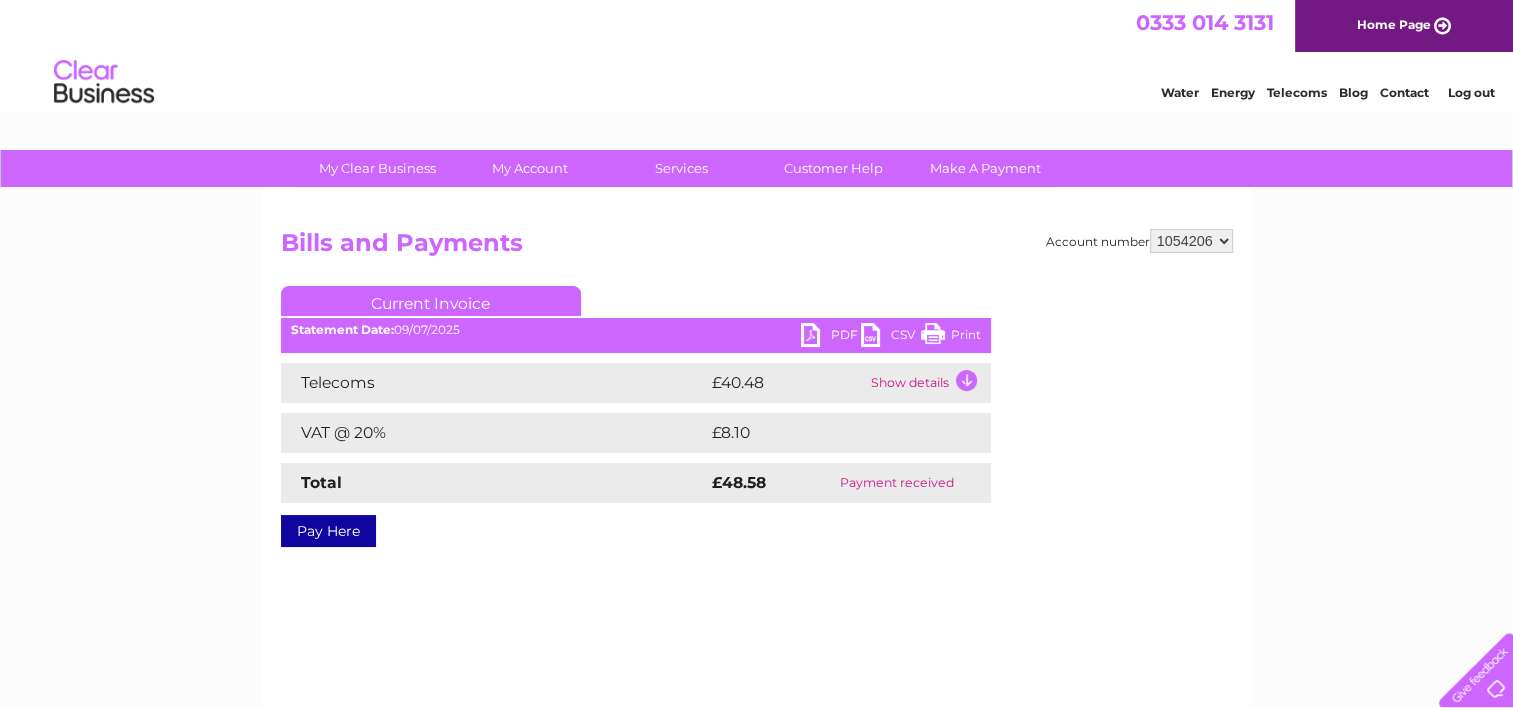 scroll, scrollTop: 0, scrollLeft: 0, axis: both 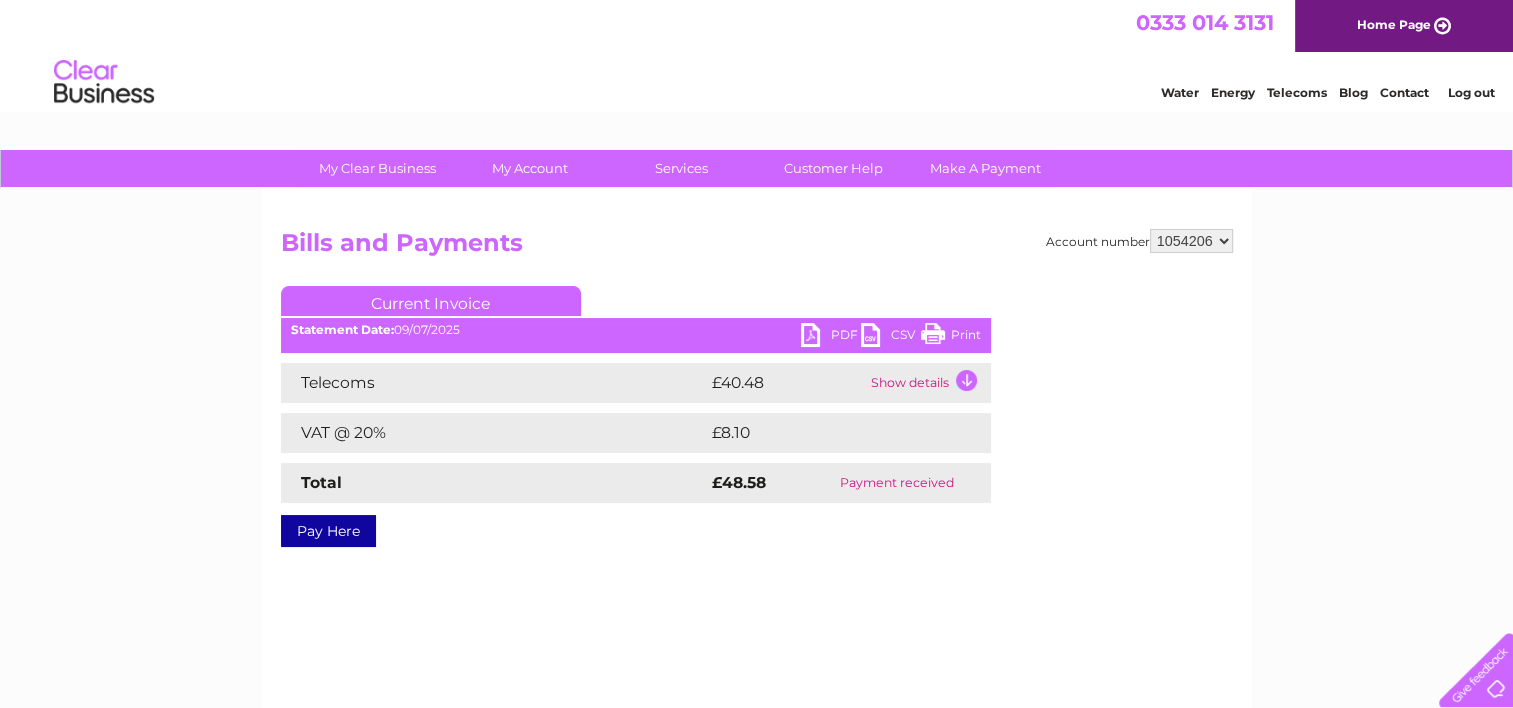 click on "PDF" at bounding box center [831, 337] 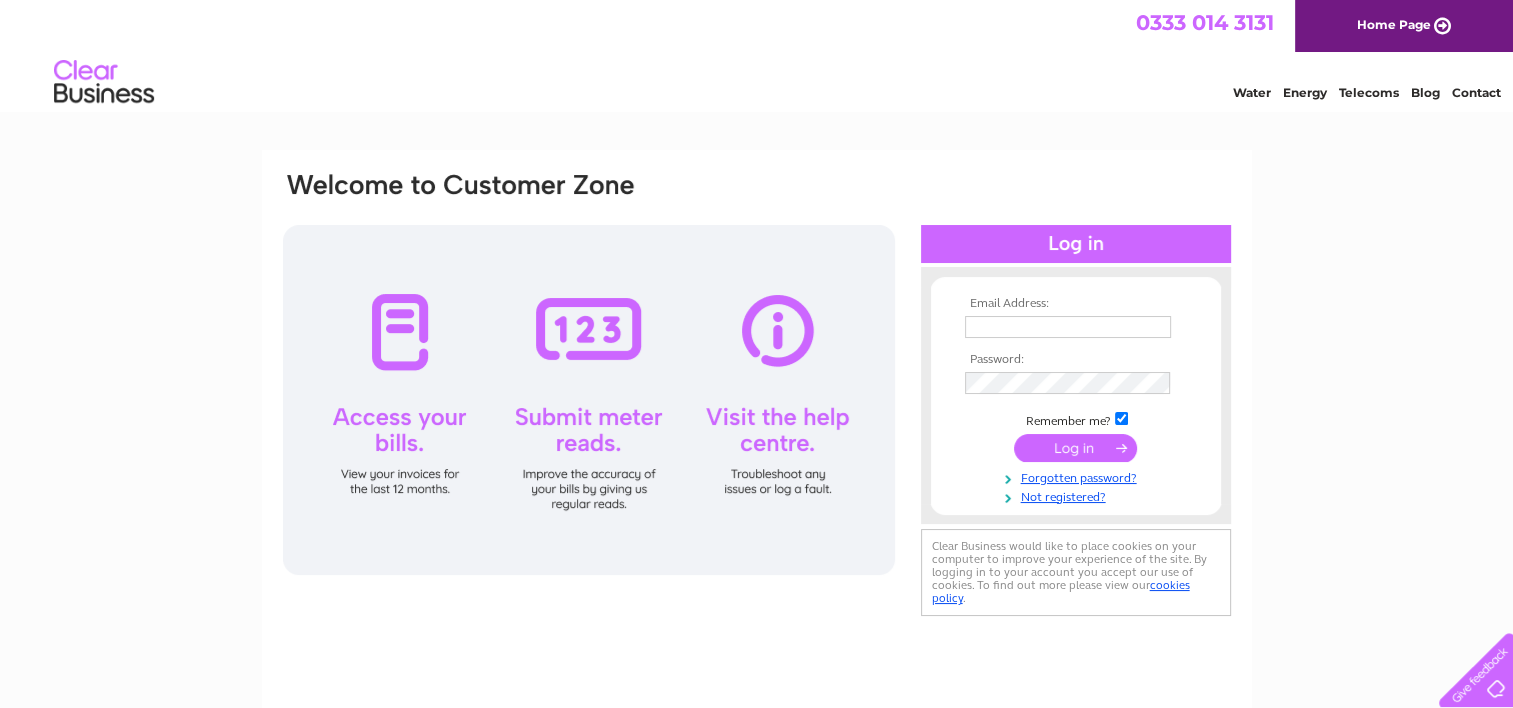 scroll, scrollTop: 0, scrollLeft: 0, axis: both 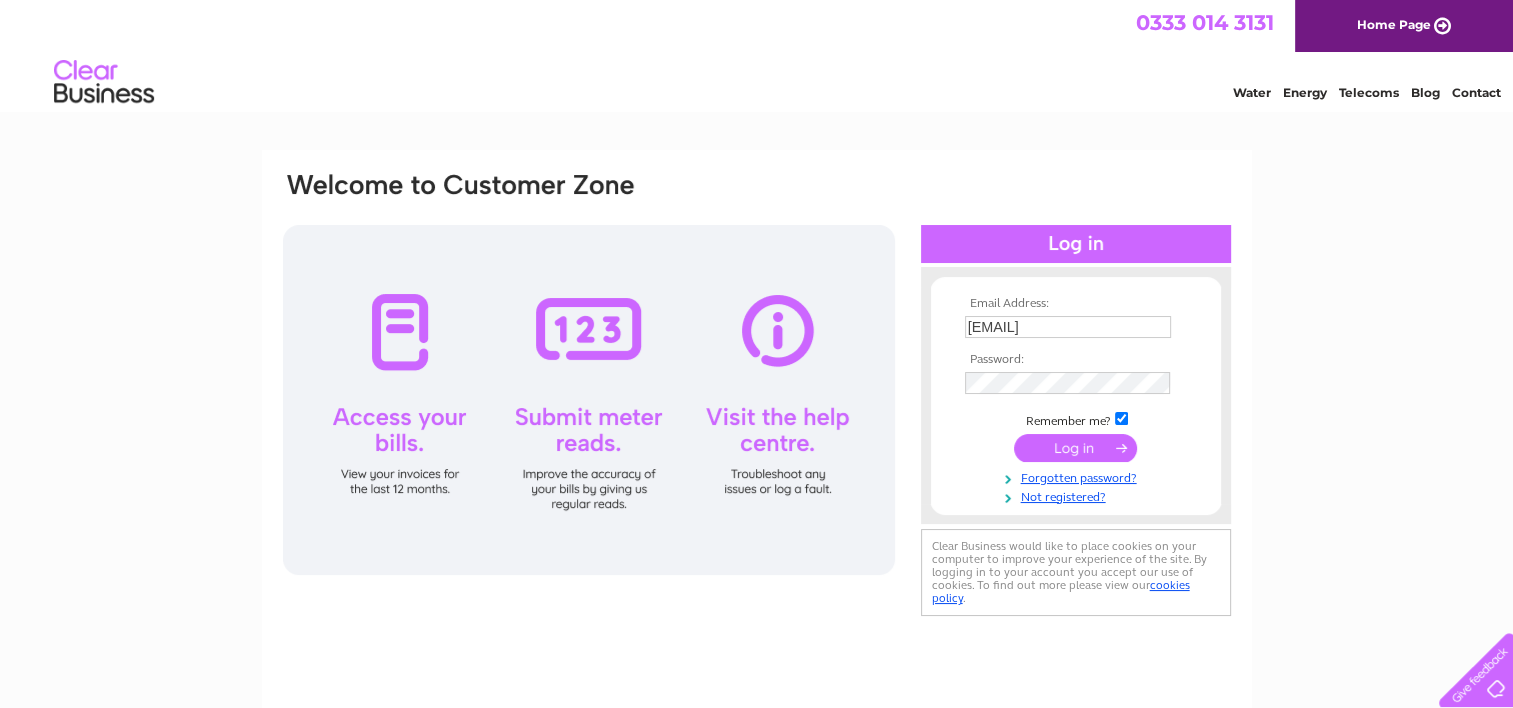 click at bounding box center [1075, 448] 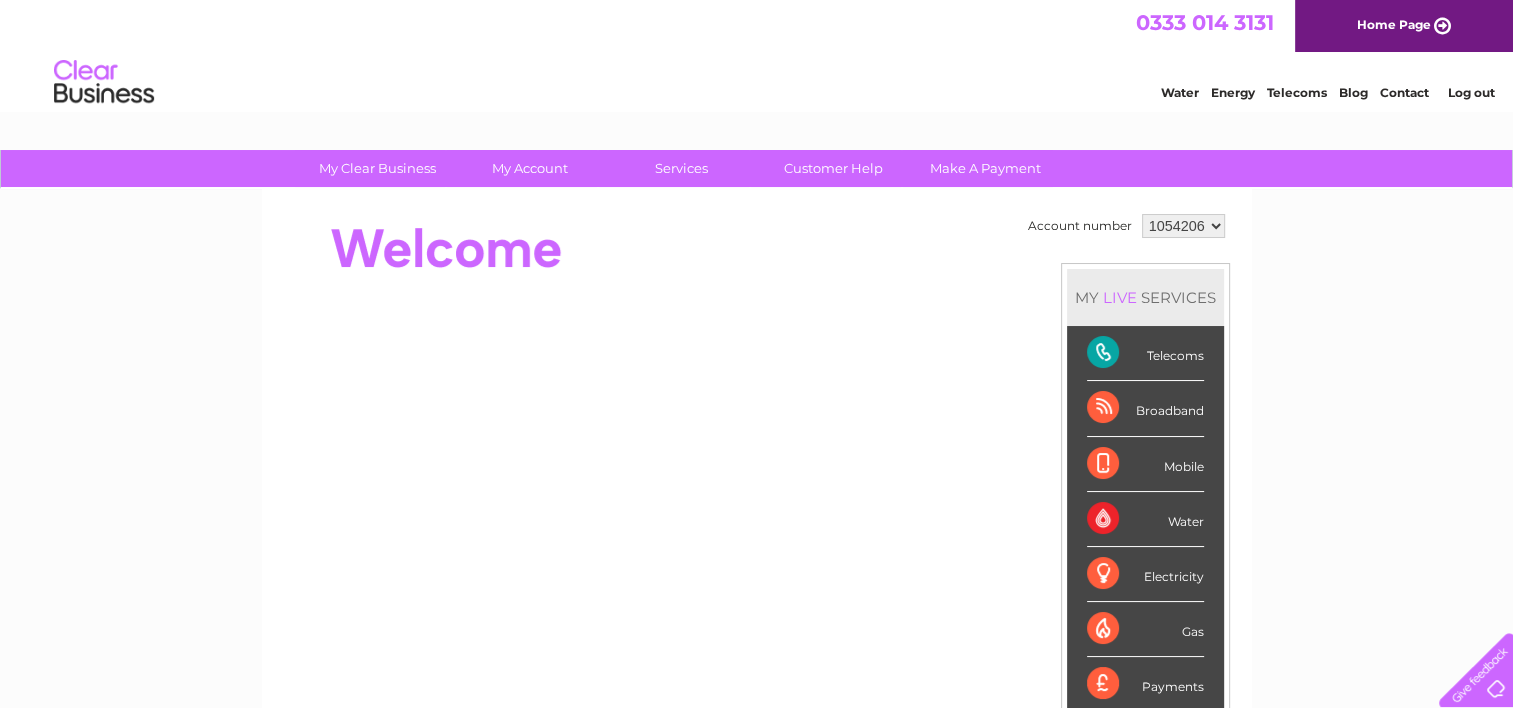 scroll, scrollTop: 0, scrollLeft: 0, axis: both 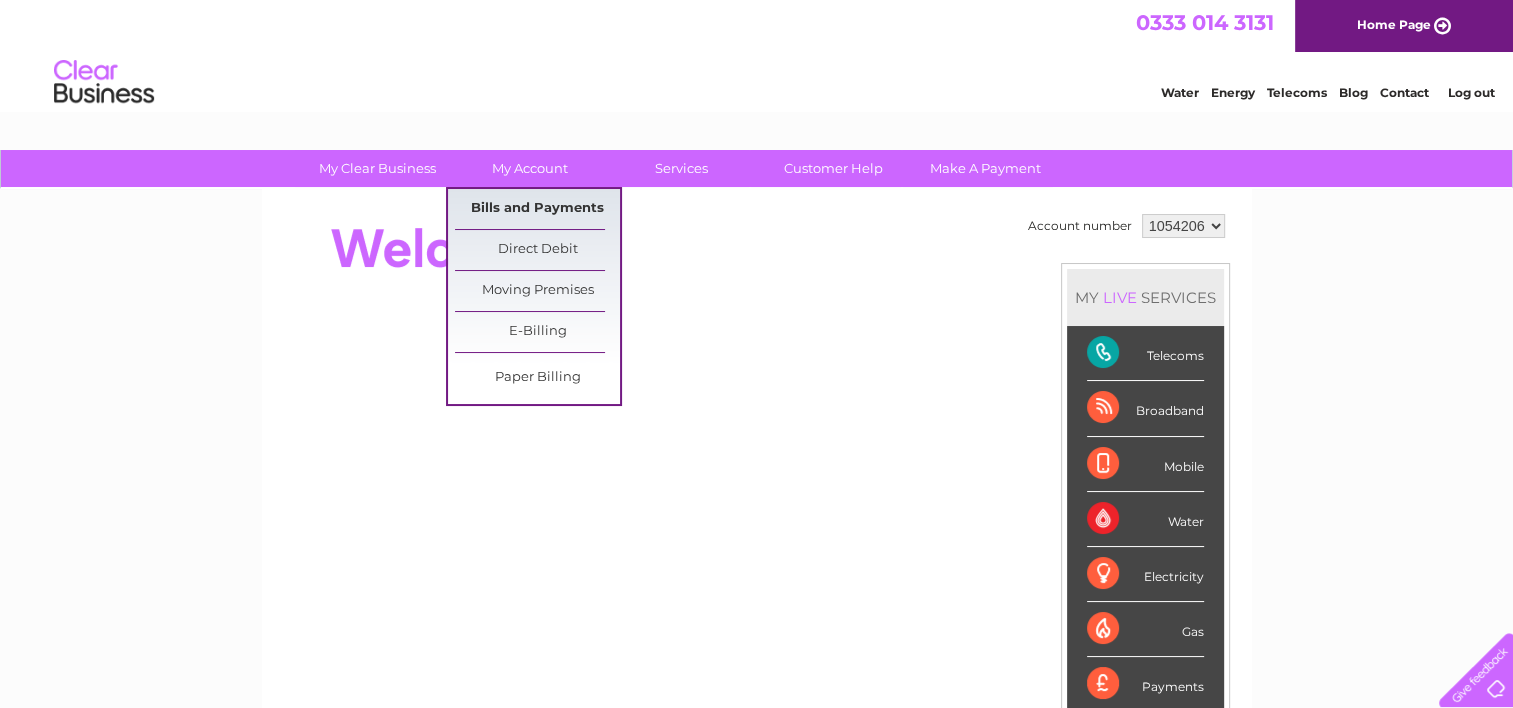 click on "Bills and Payments" at bounding box center [537, 209] 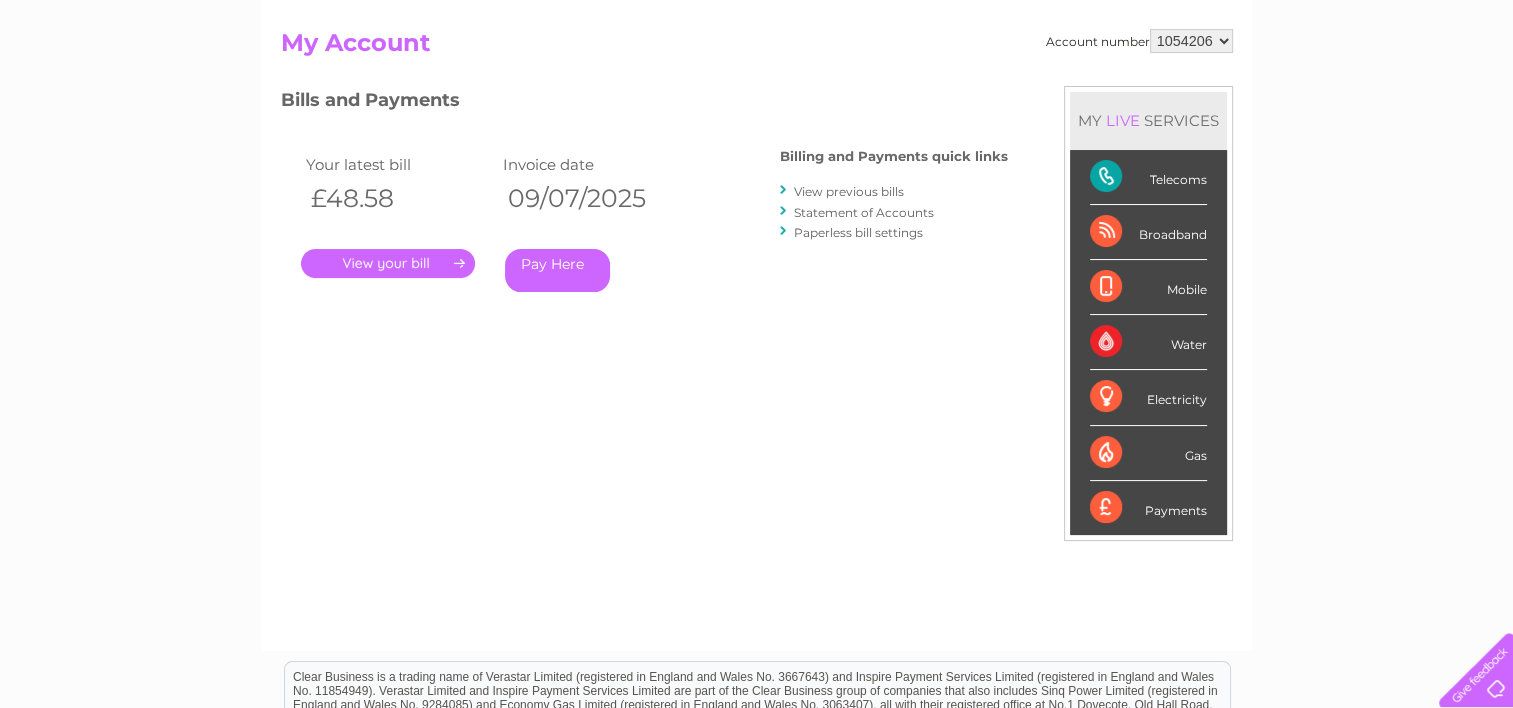 scroll, scrollTop: 0, scrollLeft: 0, axis: both 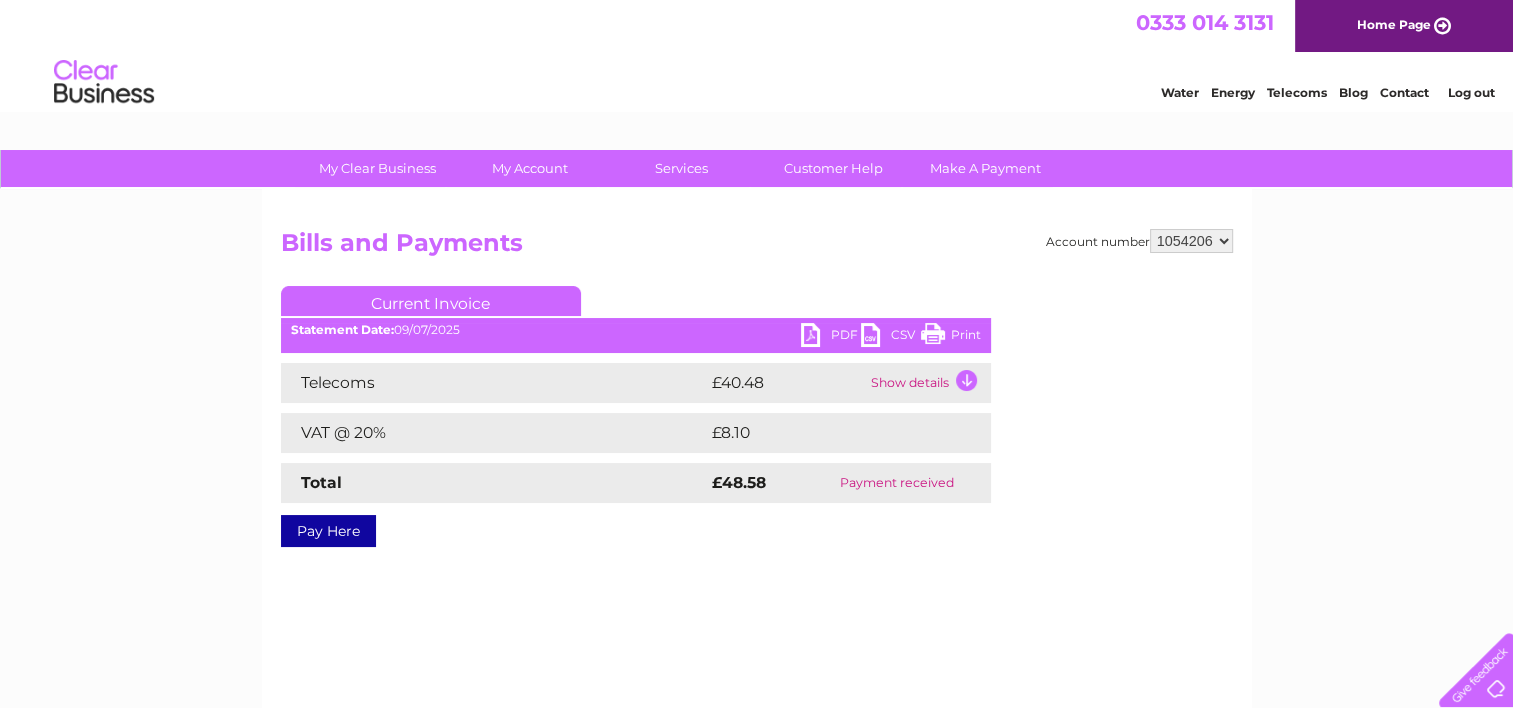 click on "PDF" at bounding box center [831, 337] 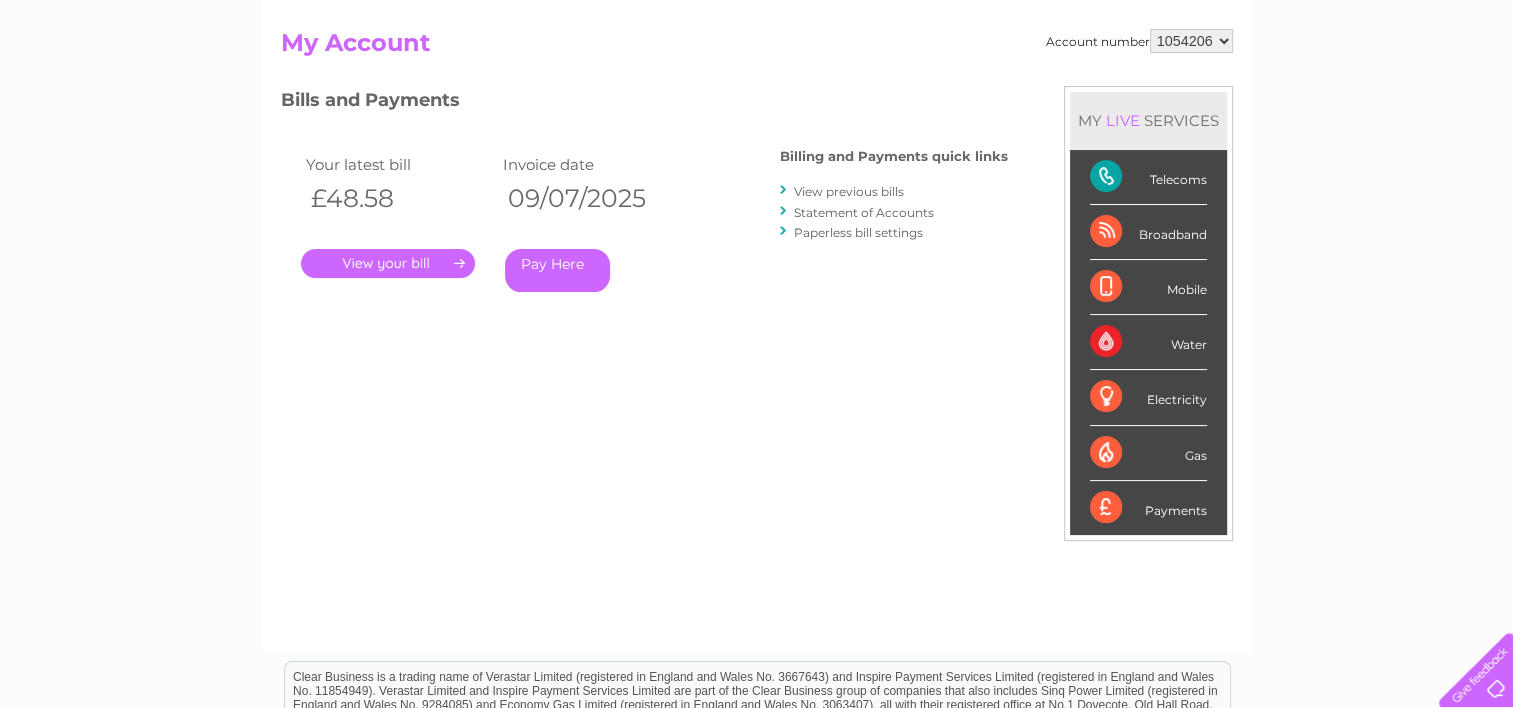 scroll, scrollTop: 0, scrollLeft: 0, axis: both 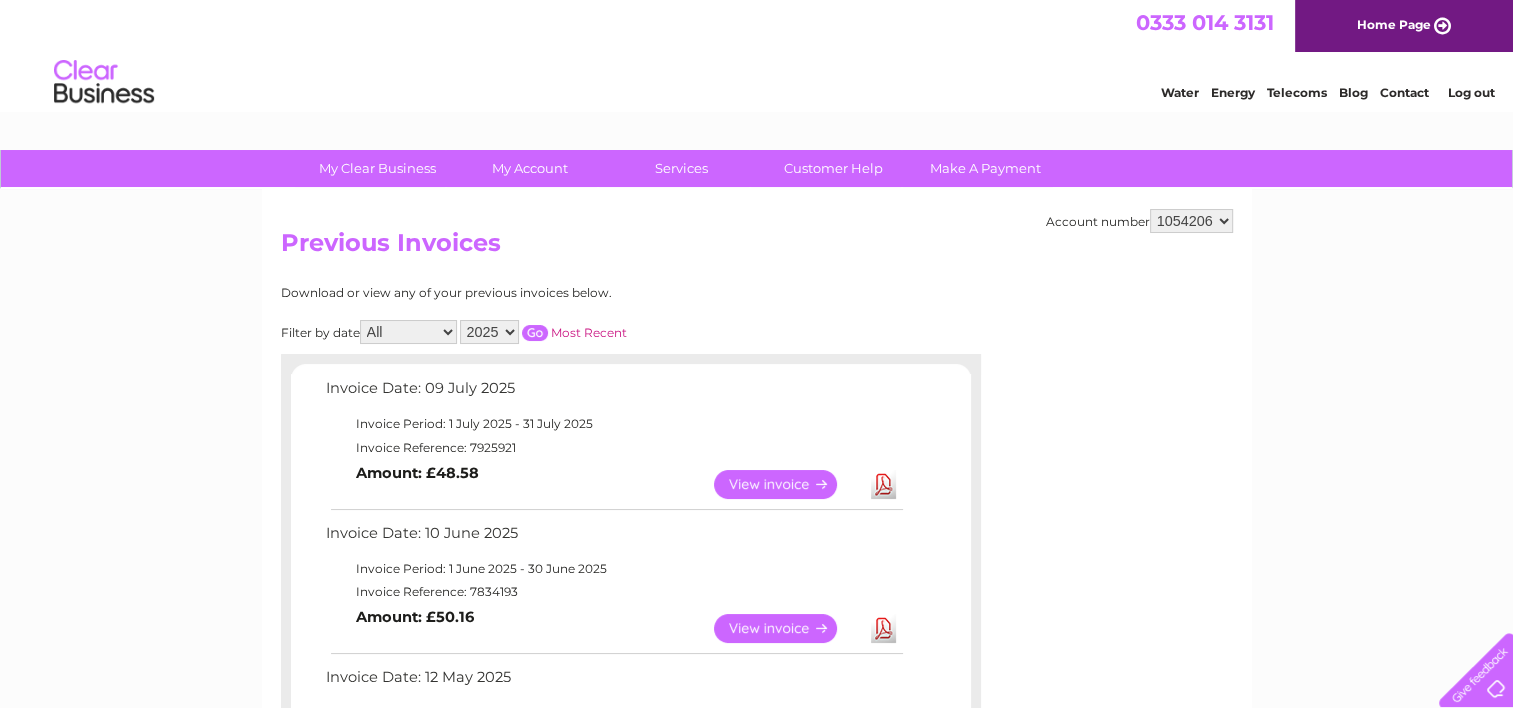 click on "1054206
1156389" at bounding box center (1191, 221) 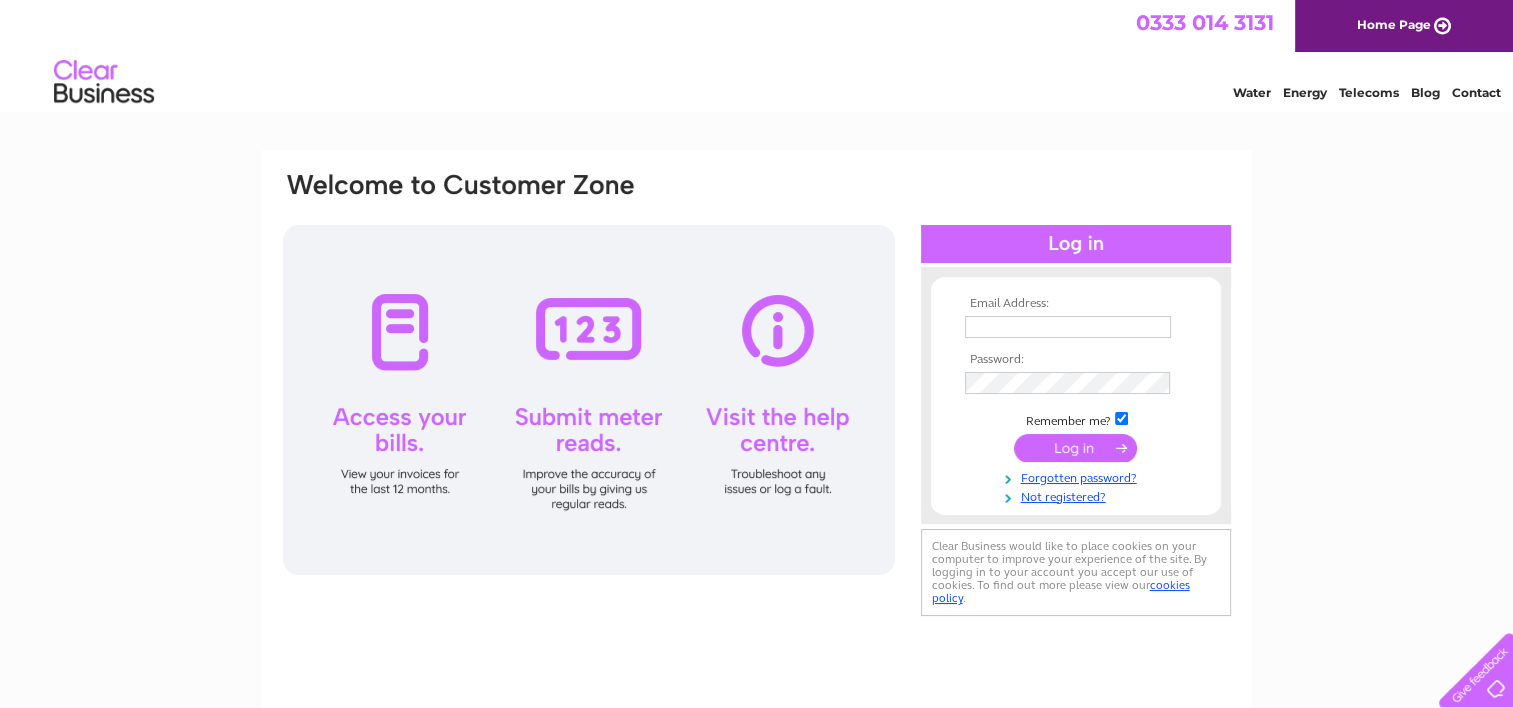 scroll, scrollTop: 0, scrollLeft: 0, axis: both 